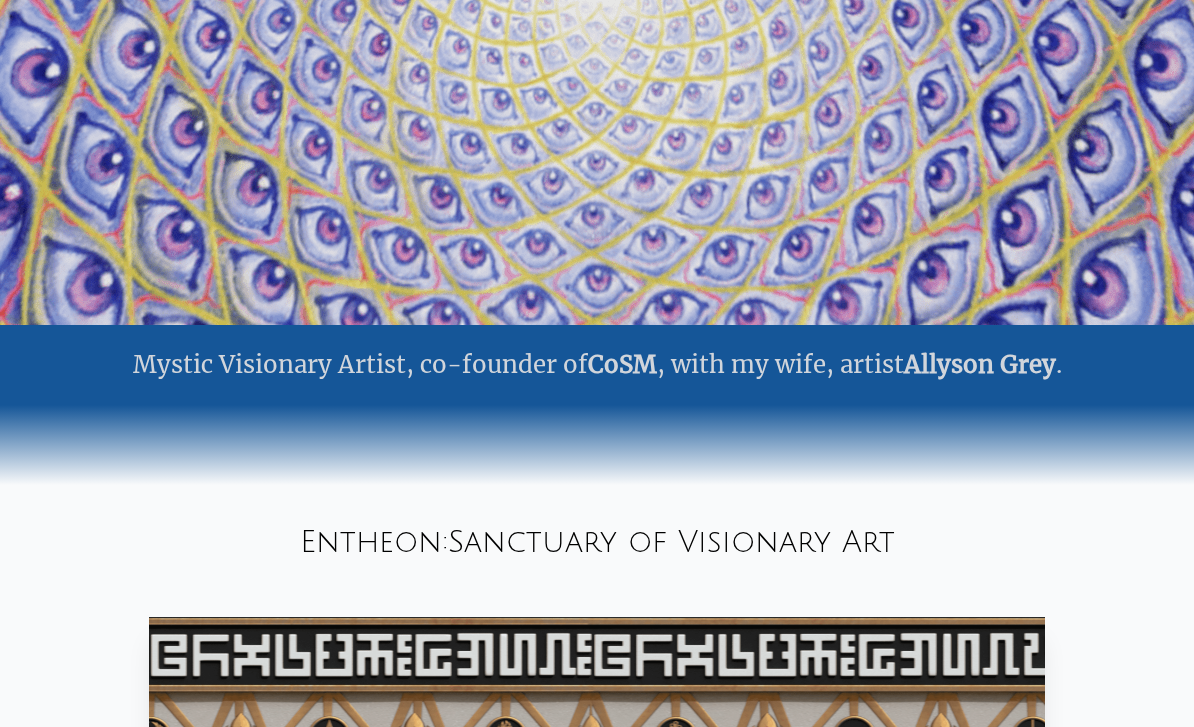 scroll, scrollTop: 0, scrollLeft: 0, axis: both 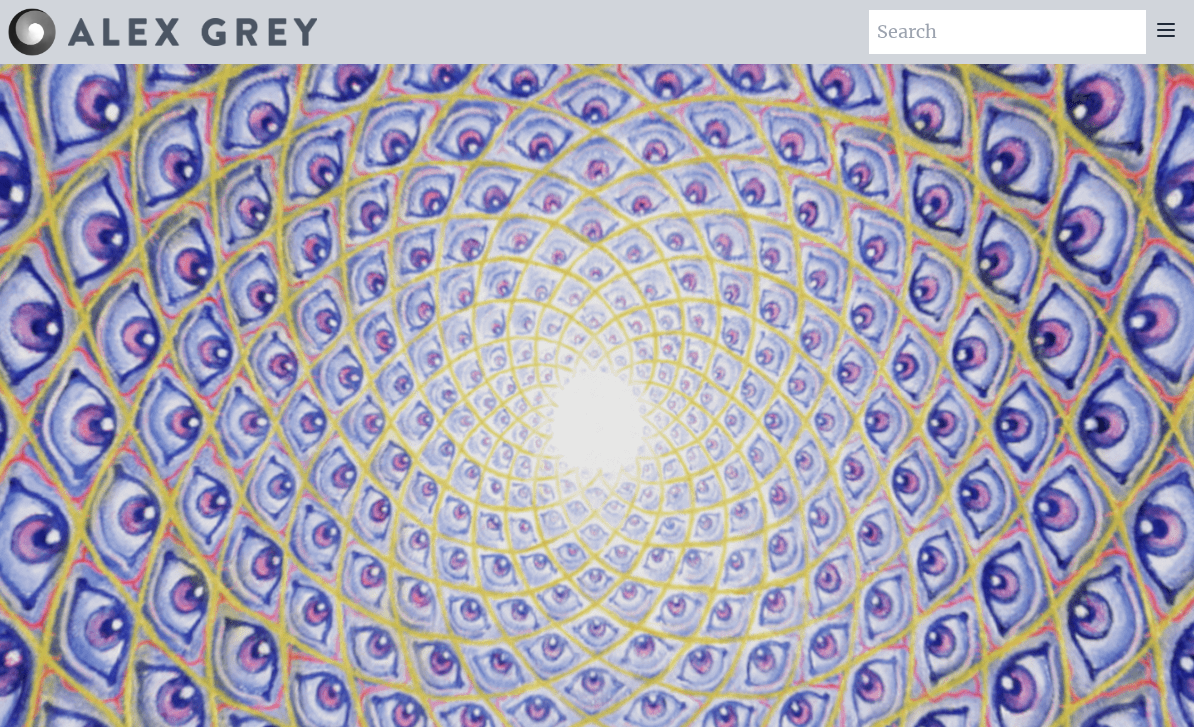 click 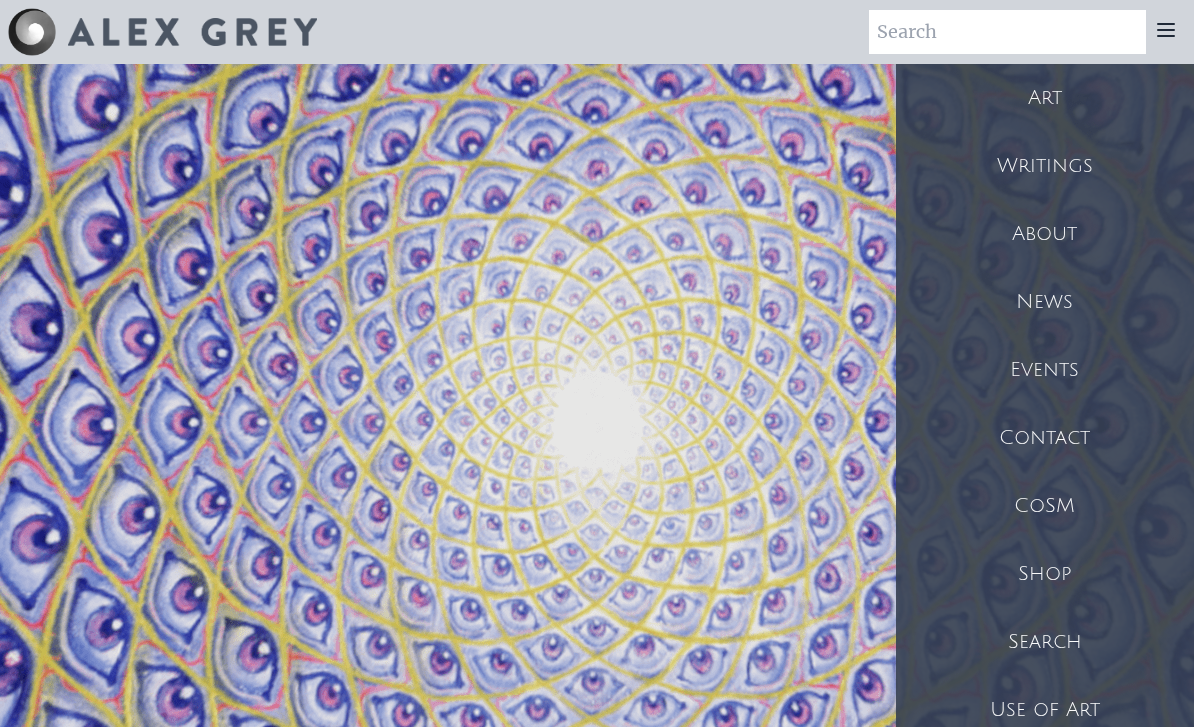 click on "Art" at bounding box center [1045, 98] 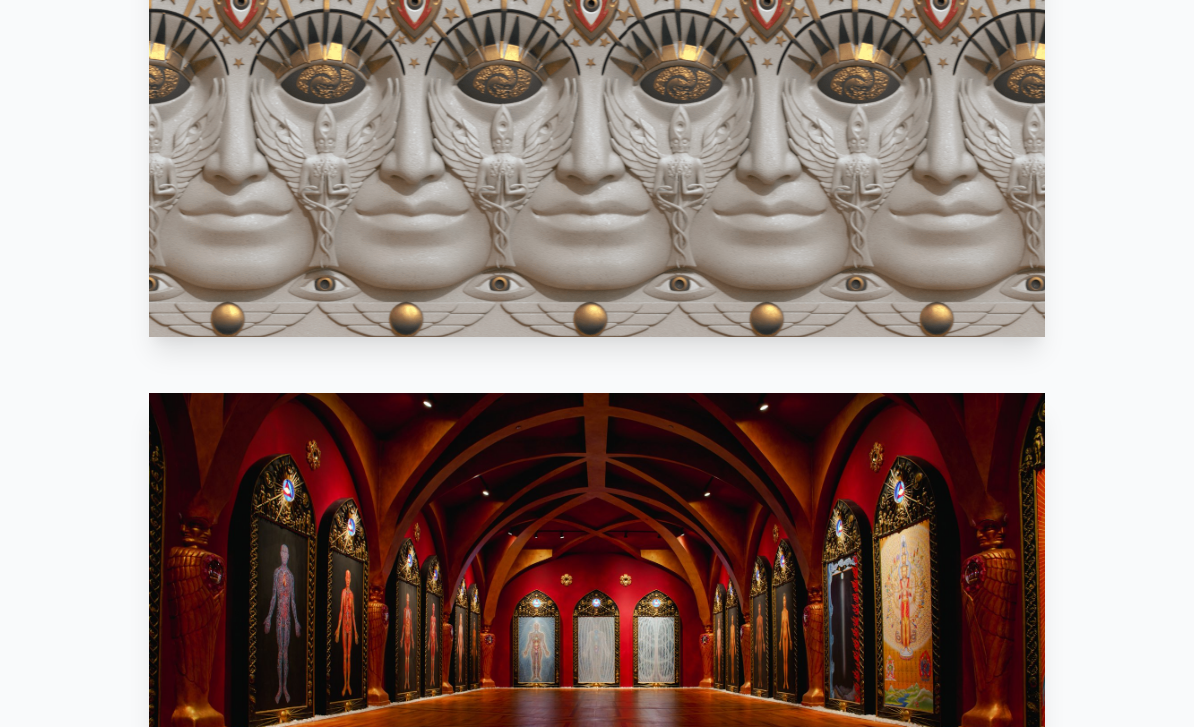scroll, scrollTop: 1514, scrollLeft: 0, axis: vertical 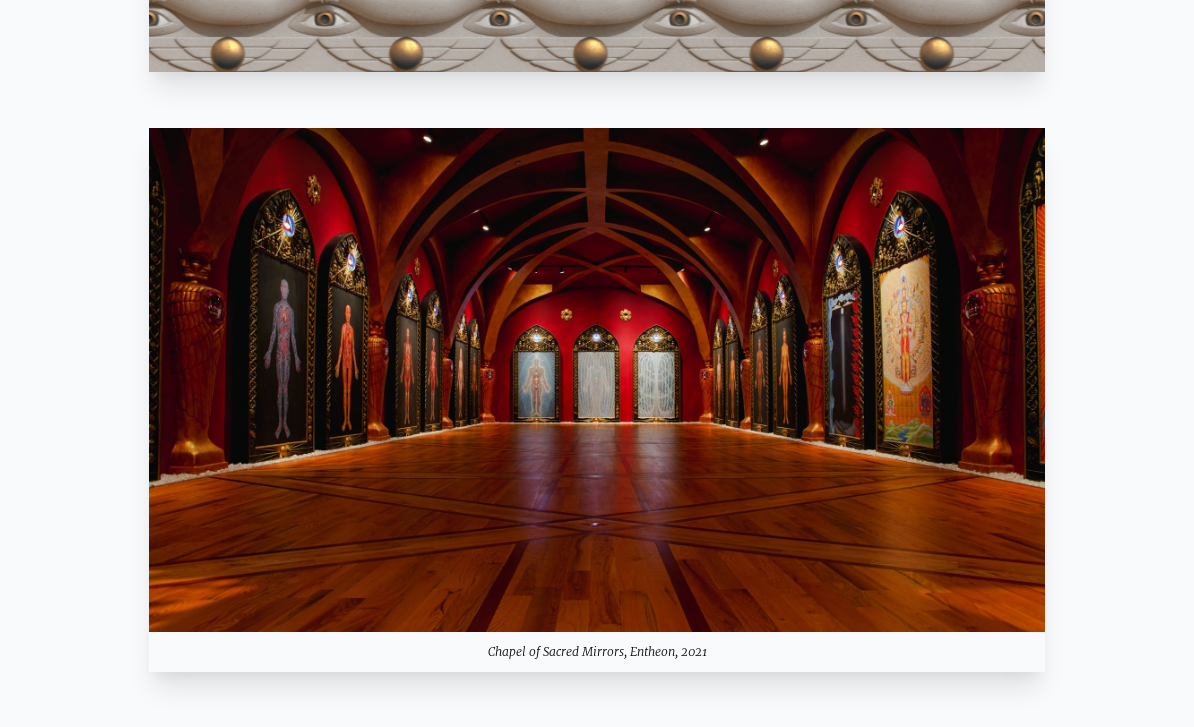 click at bounding box center (597, 380) 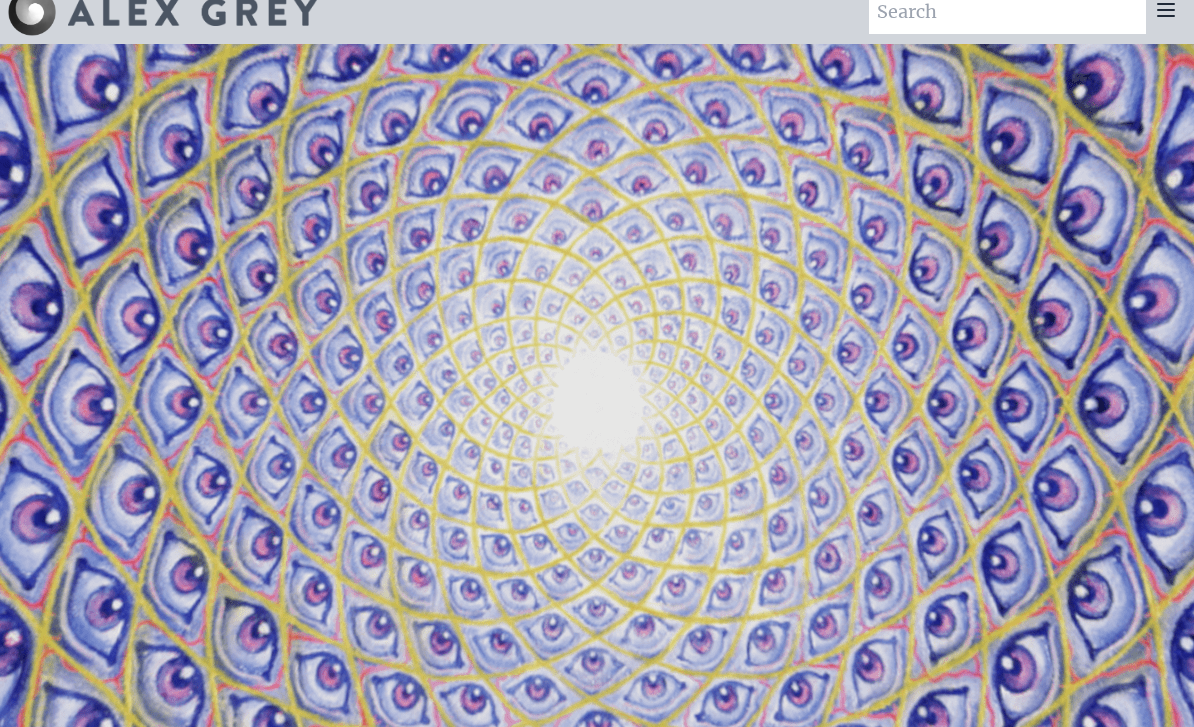 scroll, scrollTop: 0, scrollLeft: 0, axis: both 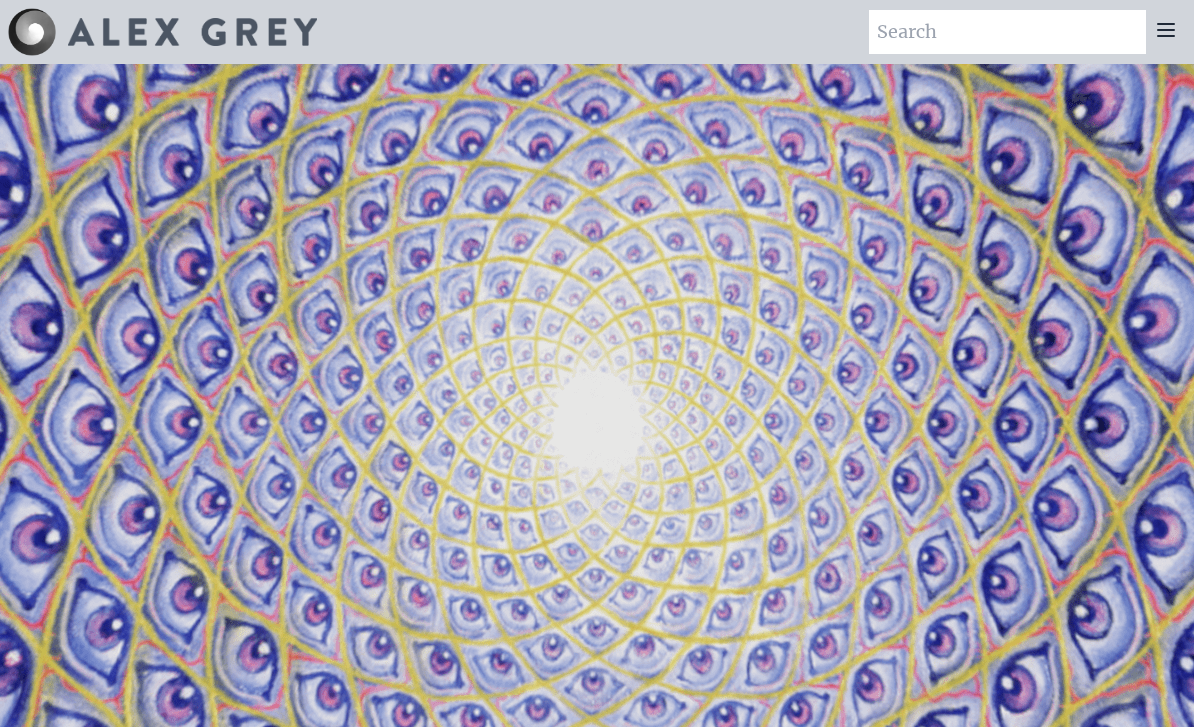 click 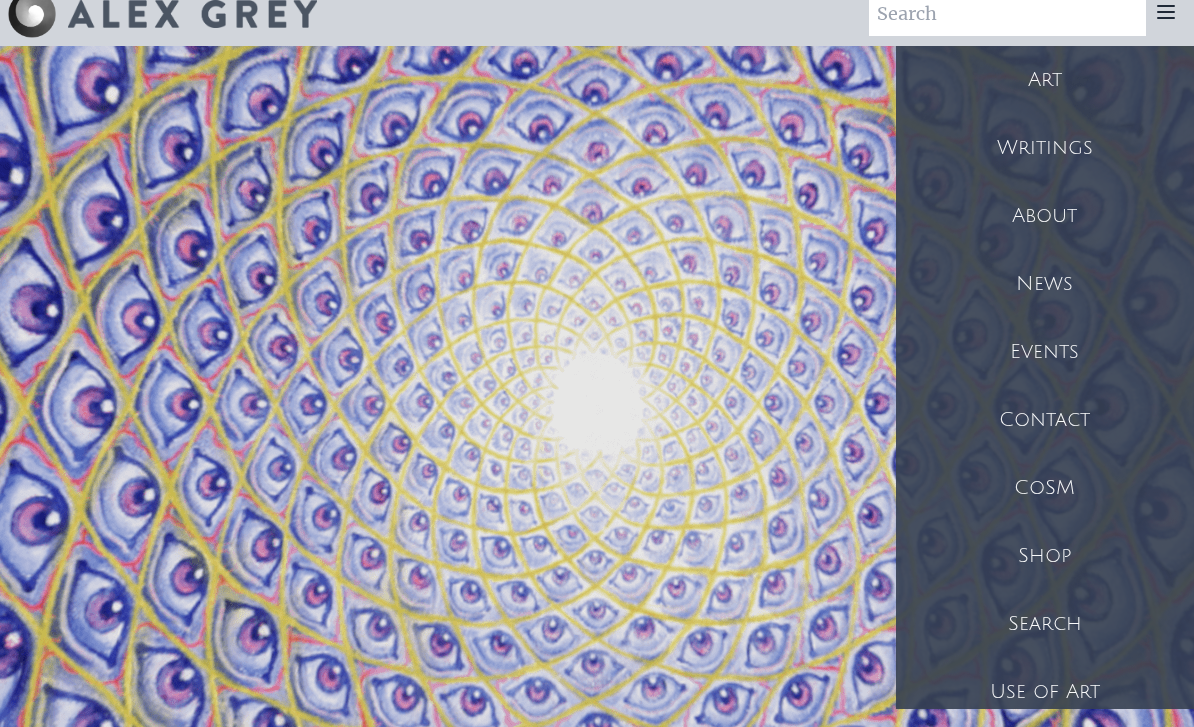 scroll, scrollTop: 0, scrollLeft: 0, axis: both 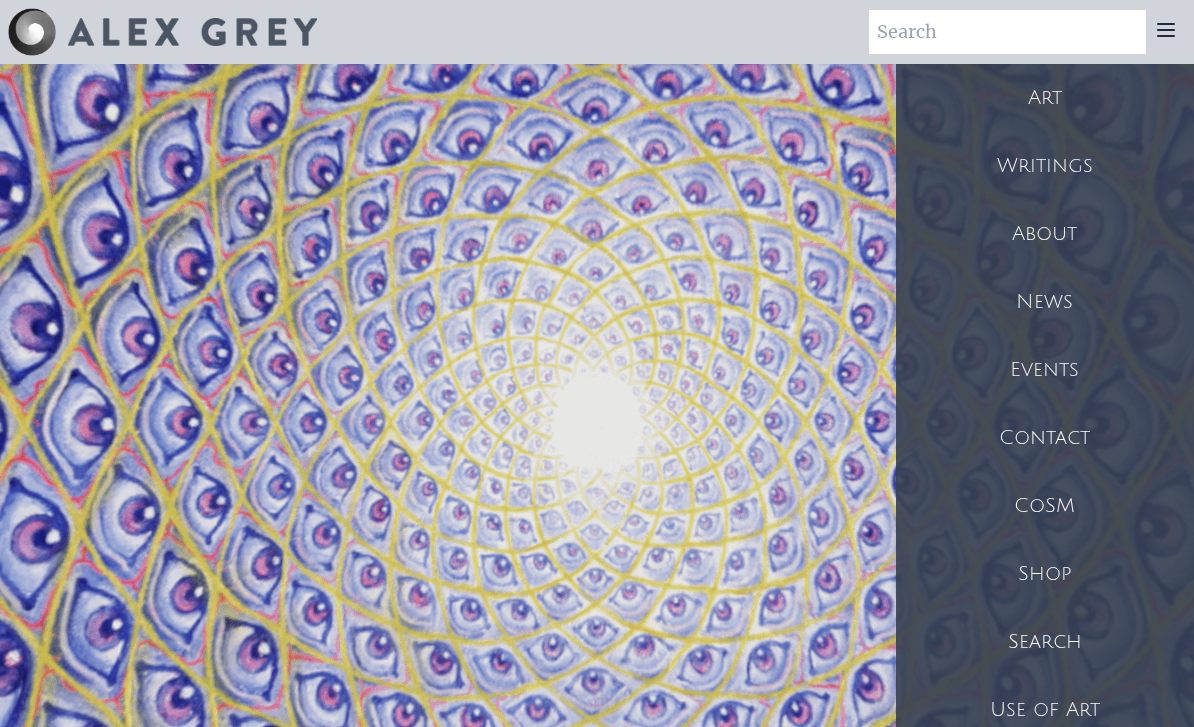 click on "About" at bounding box center [1045, 234] 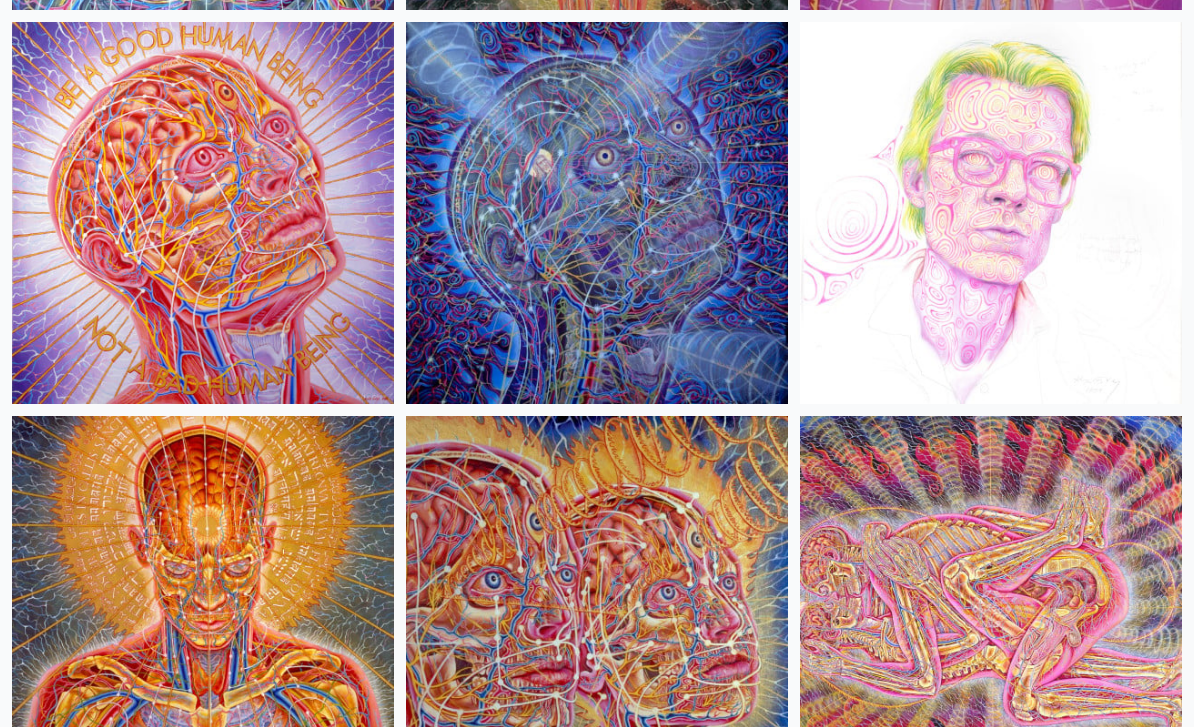 scroll, scrollTop: 36096, scrollLeft: 0, axis: vertical 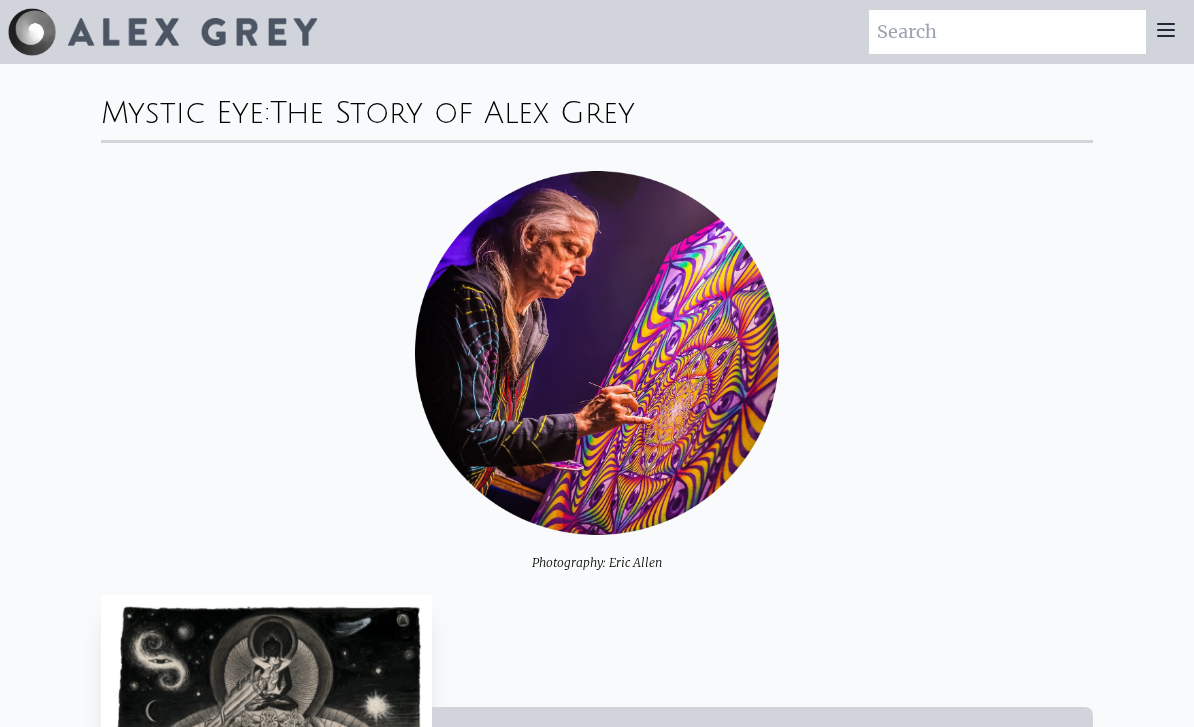 click 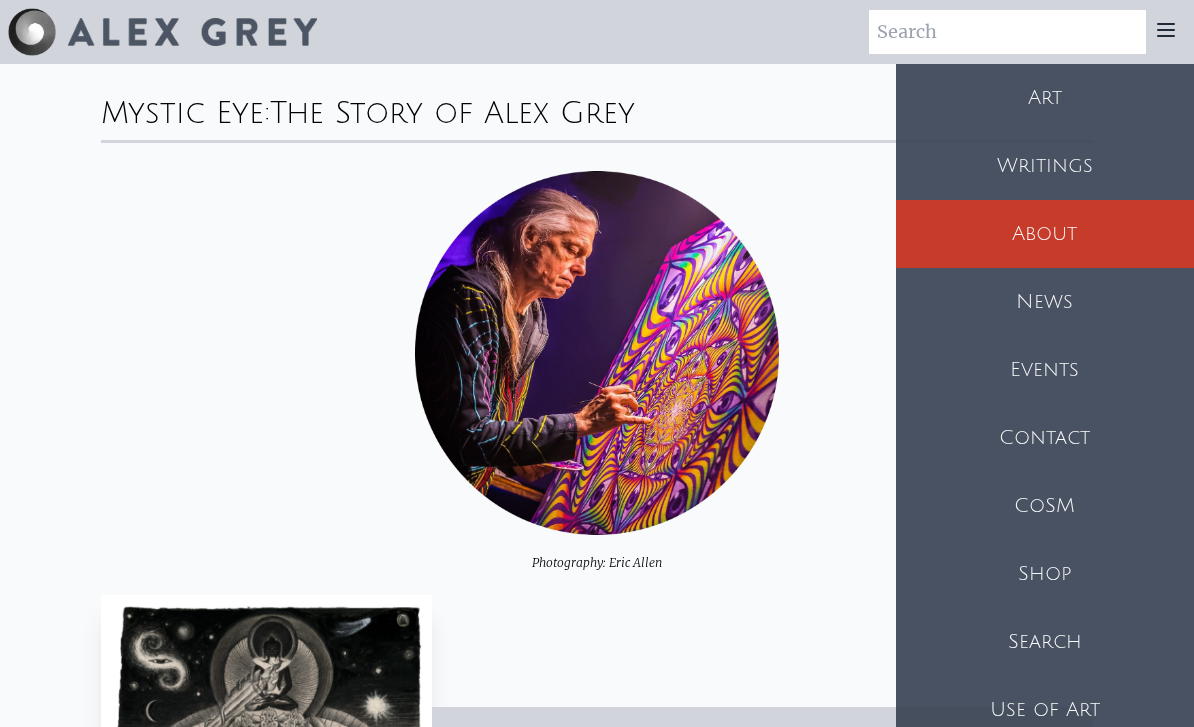 click on "Art" at bounding box center (1045, 98) 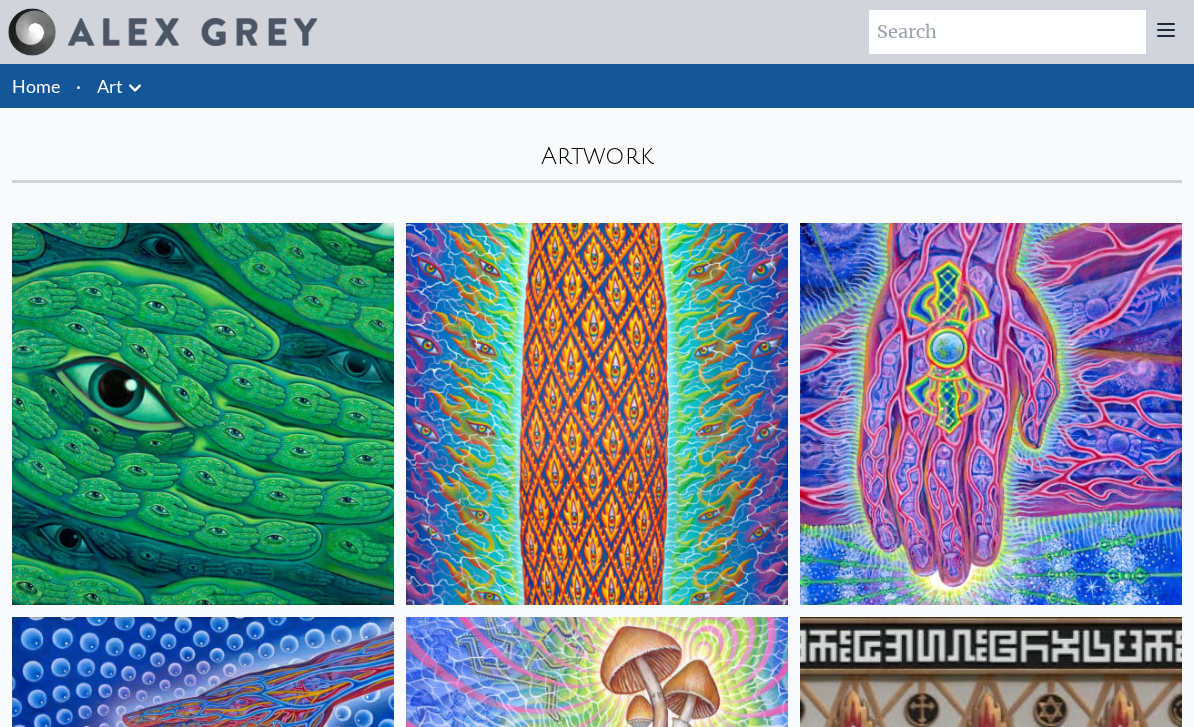 scroll, scrollTop: 0, scrollLeft: 0, axis: both 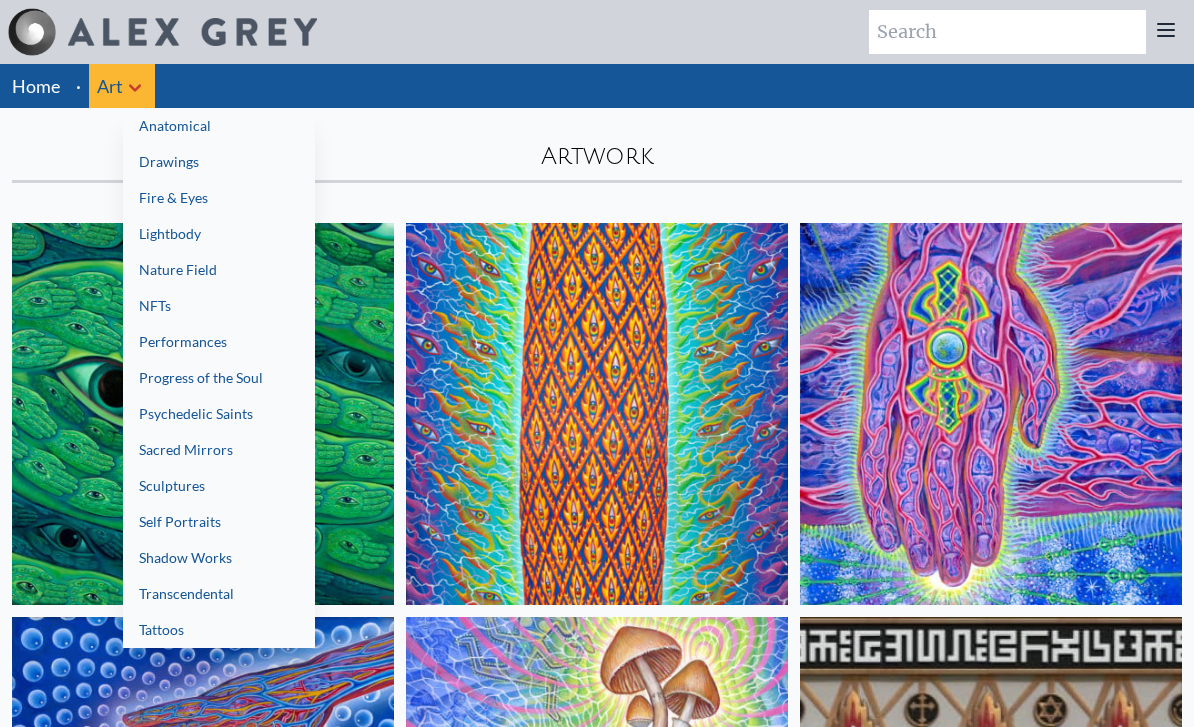 click on "Sacred Mirrors" at bounding box center [219, 450] 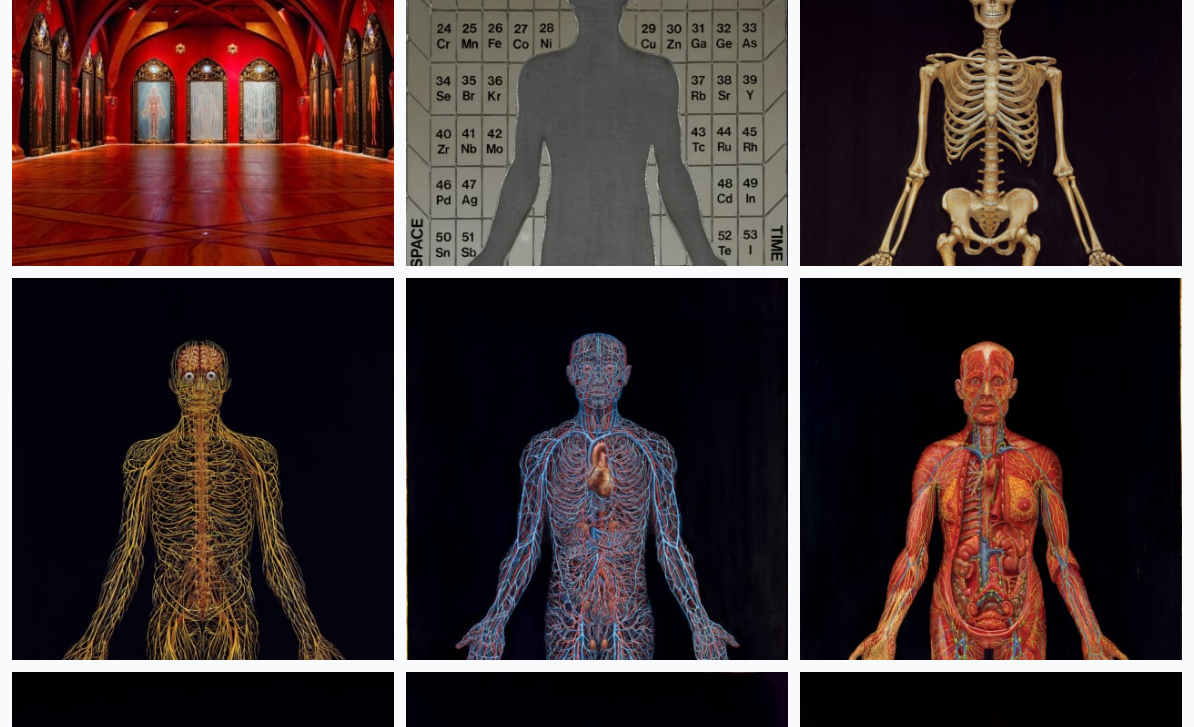 scroll, scrollTop: 0, scrollLeft: 0, axis: both 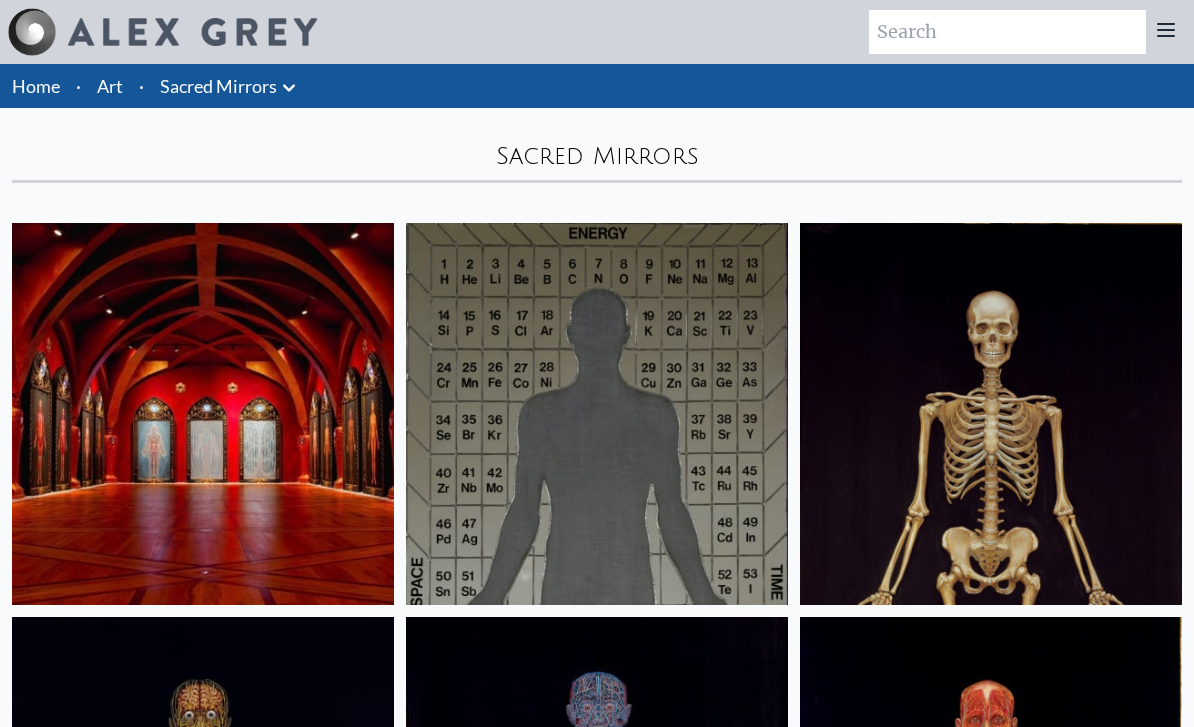 click at bounding box center (203, 414) 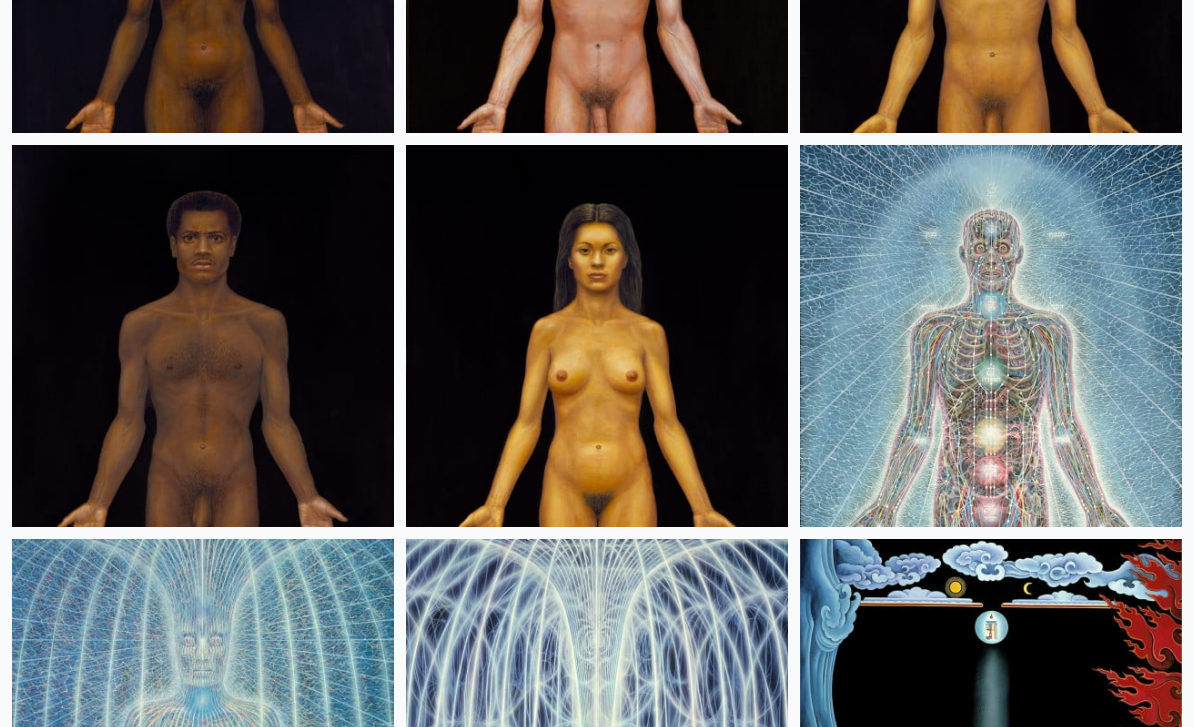 scroll, scrollTop: 1652, scrollLeft: 0, axis: vertical 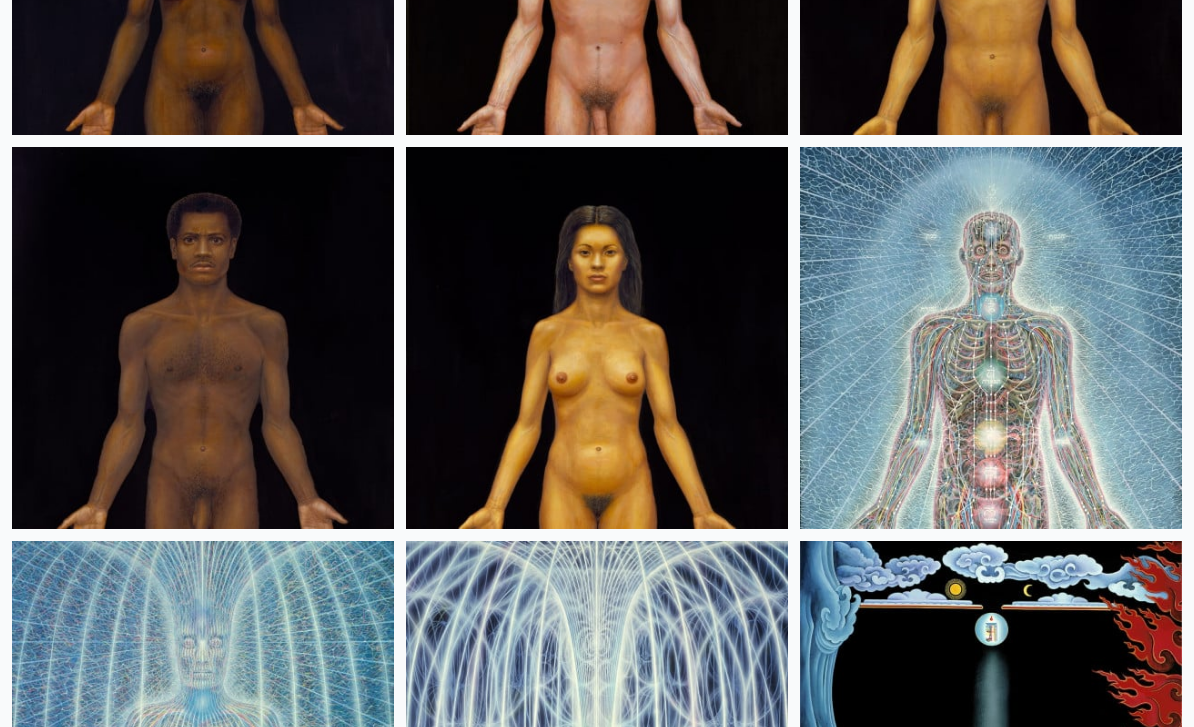 click at bounding box center [991, 338] 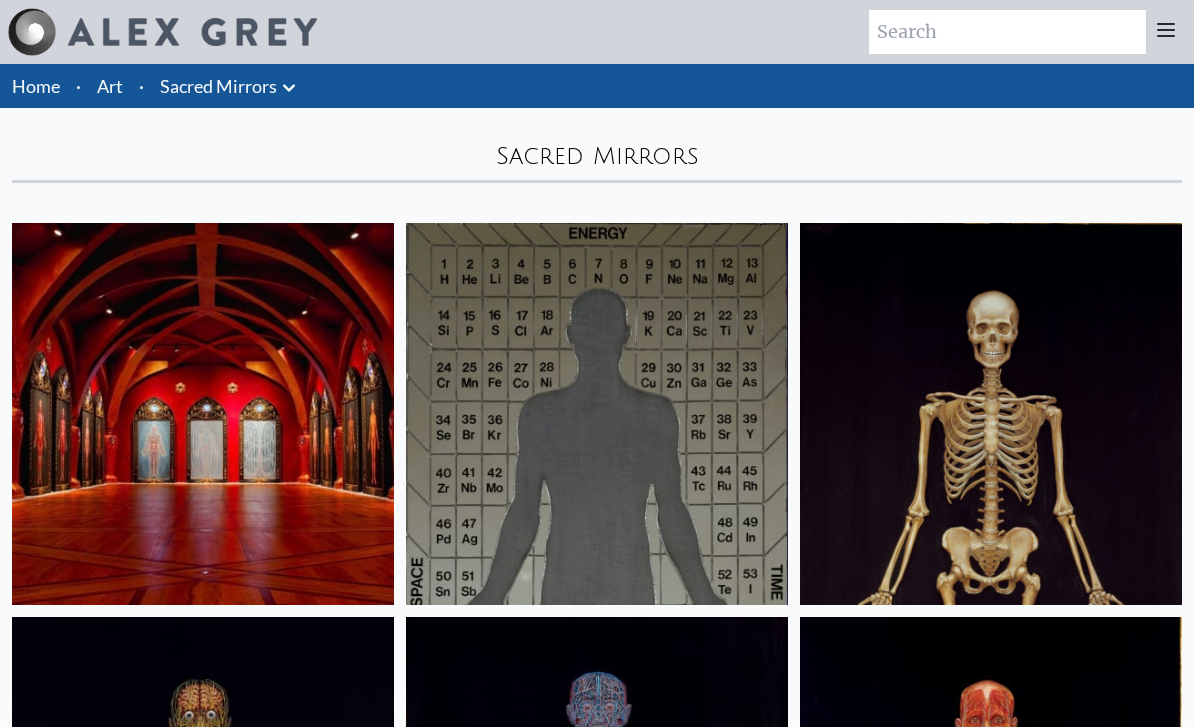 scroll, scrollTop: 1716, scrollLeft: 0, axis: vertical 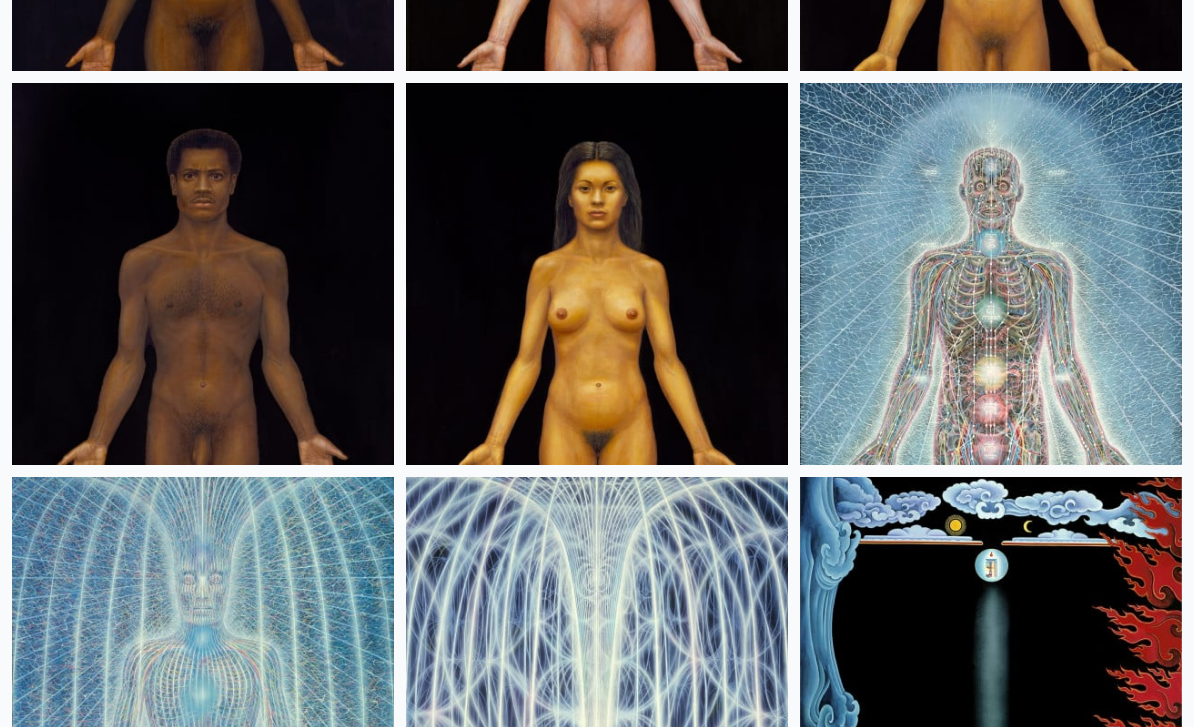 click at bounding box center (203, 668) 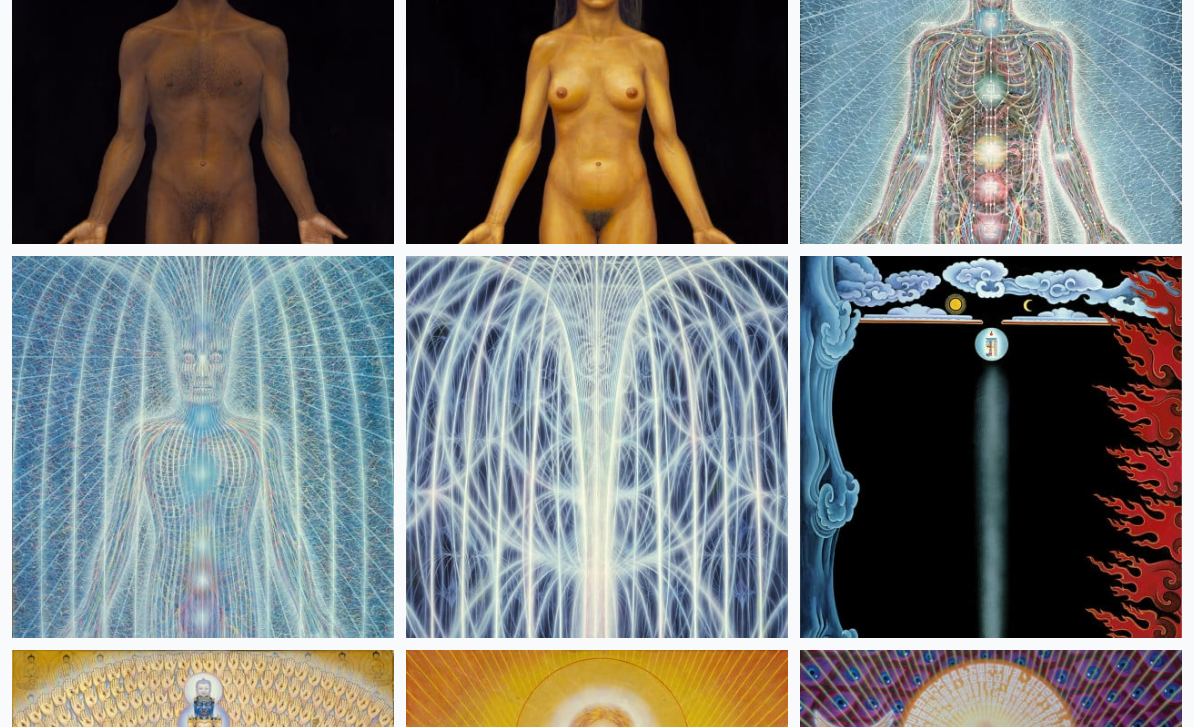 scroll, scrollTop: 1995, scrollLeft: 0, axis: vertical 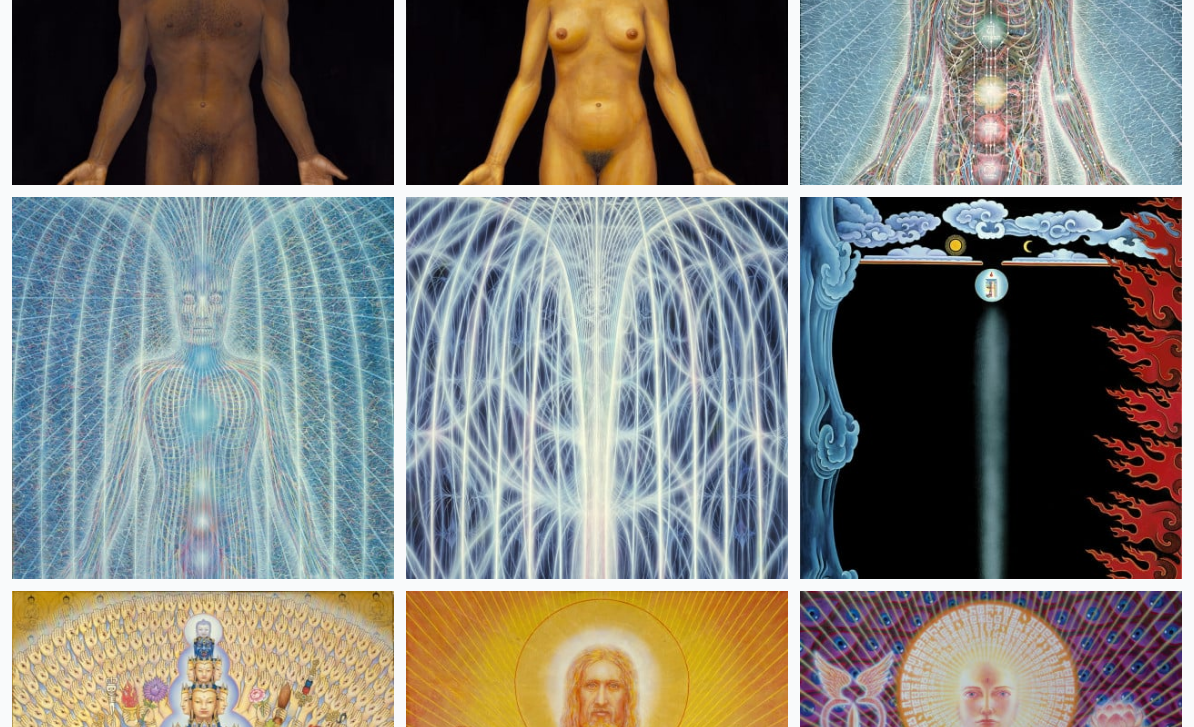 click at bounding box center (597, 389) 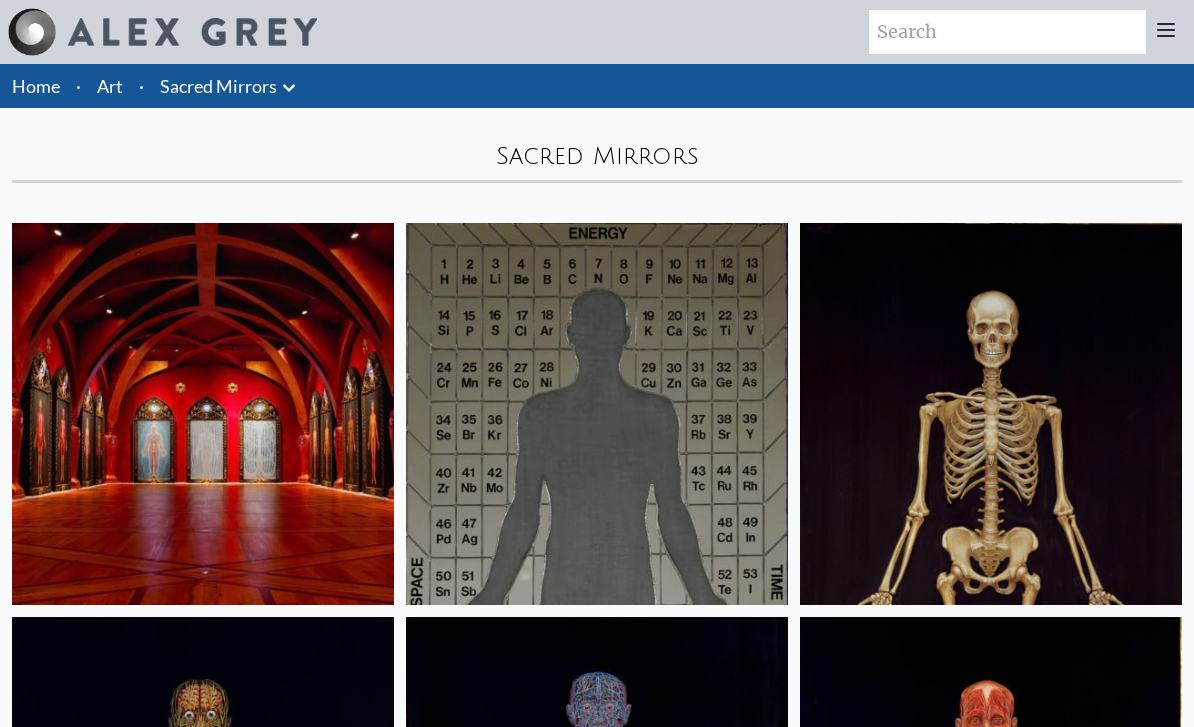 scroll, scrollTop: 2060, scrollLeft: 0, axis: vertical 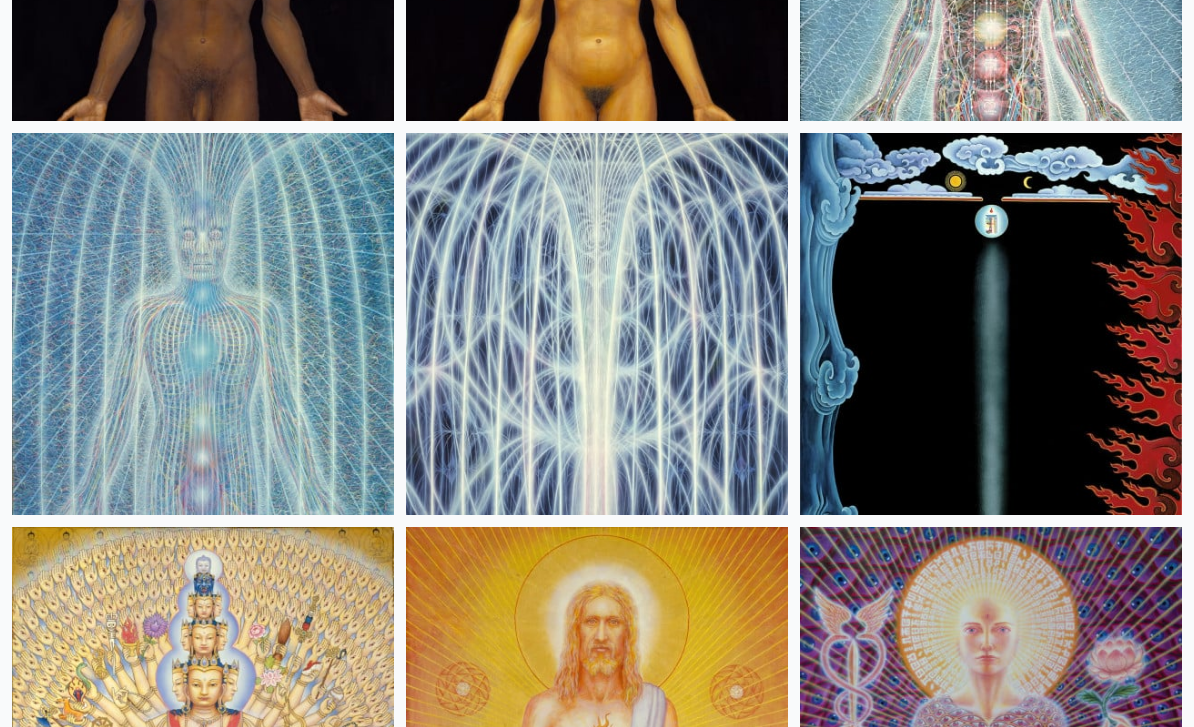 click at bounding box center [991, 324] 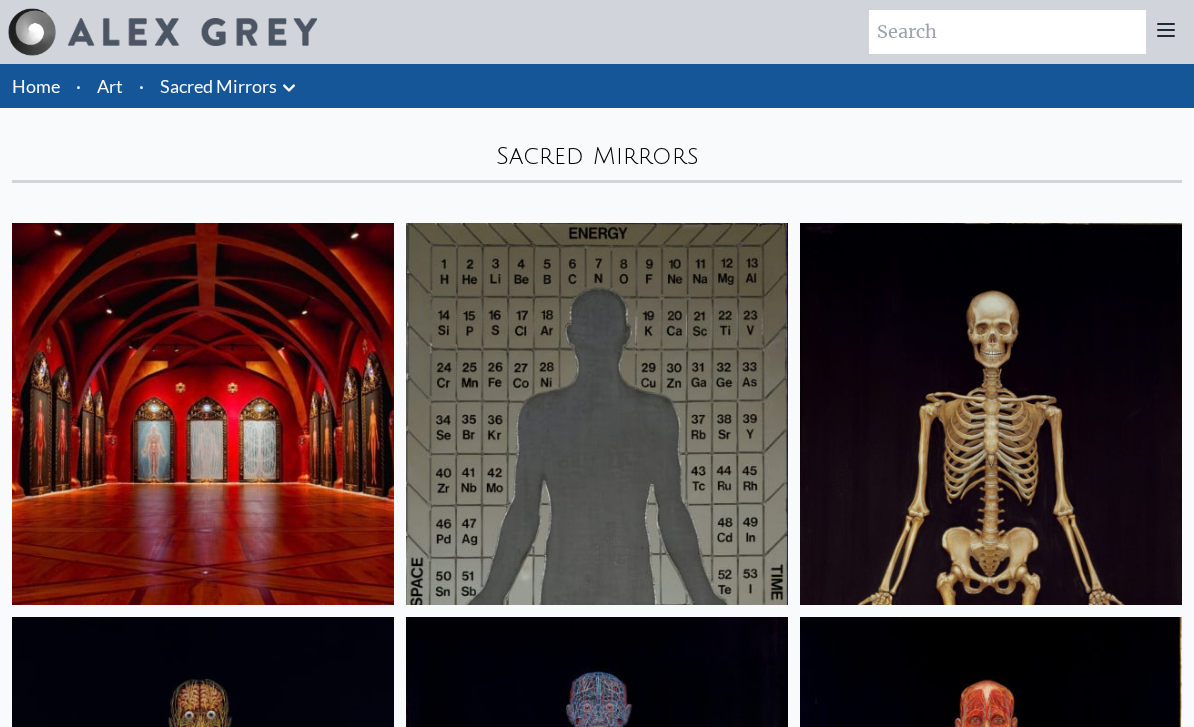scroll, scrollTop: 2060, scrollLeft: 0, axis: vertical 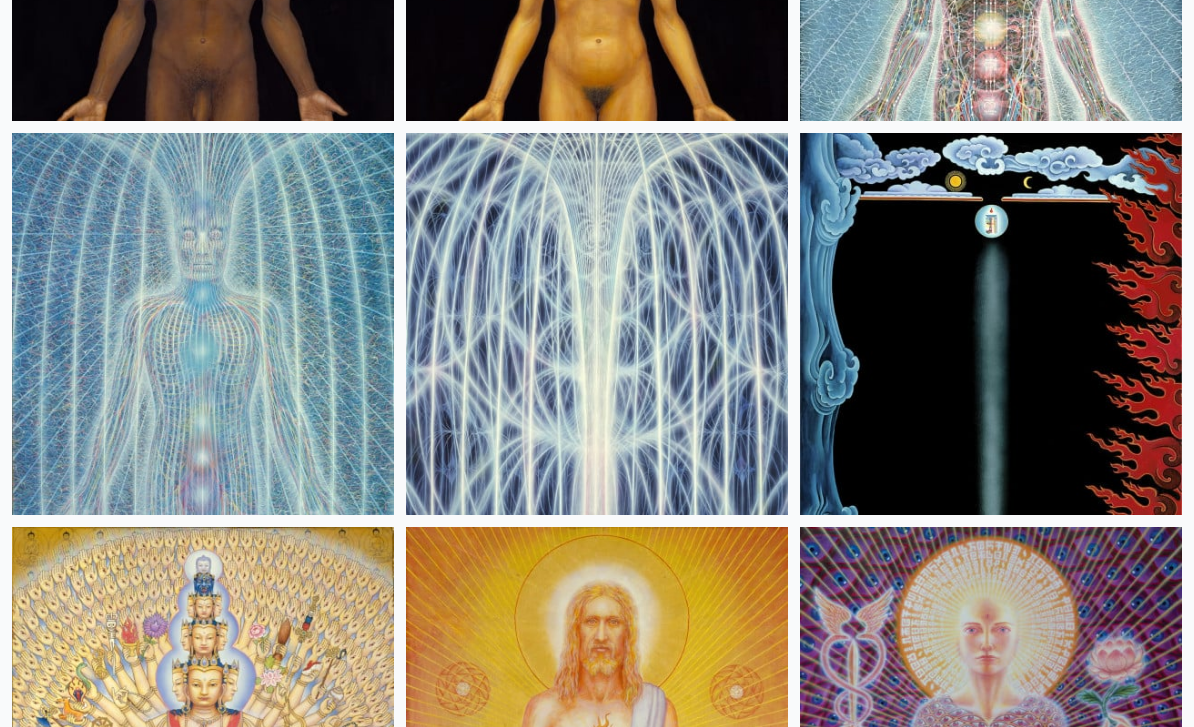 click at bounding box center [597, 718] 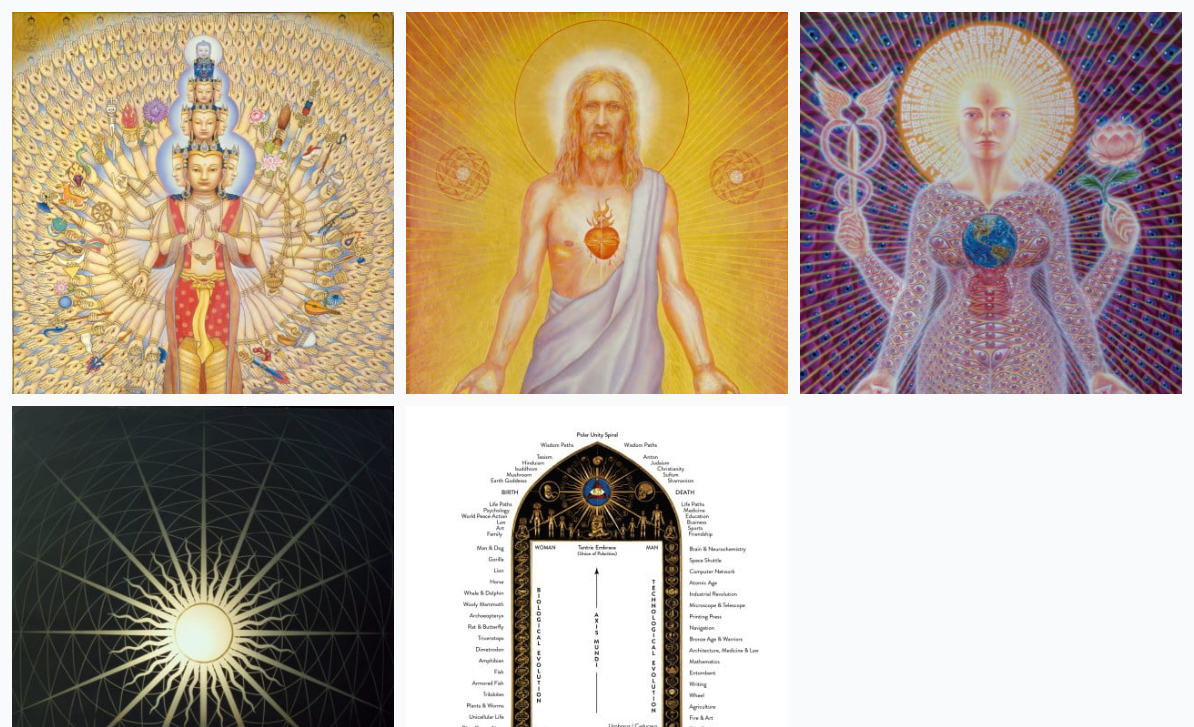 scroll, scrollTop: 2817, scrollLeft: 0, axis: vertical 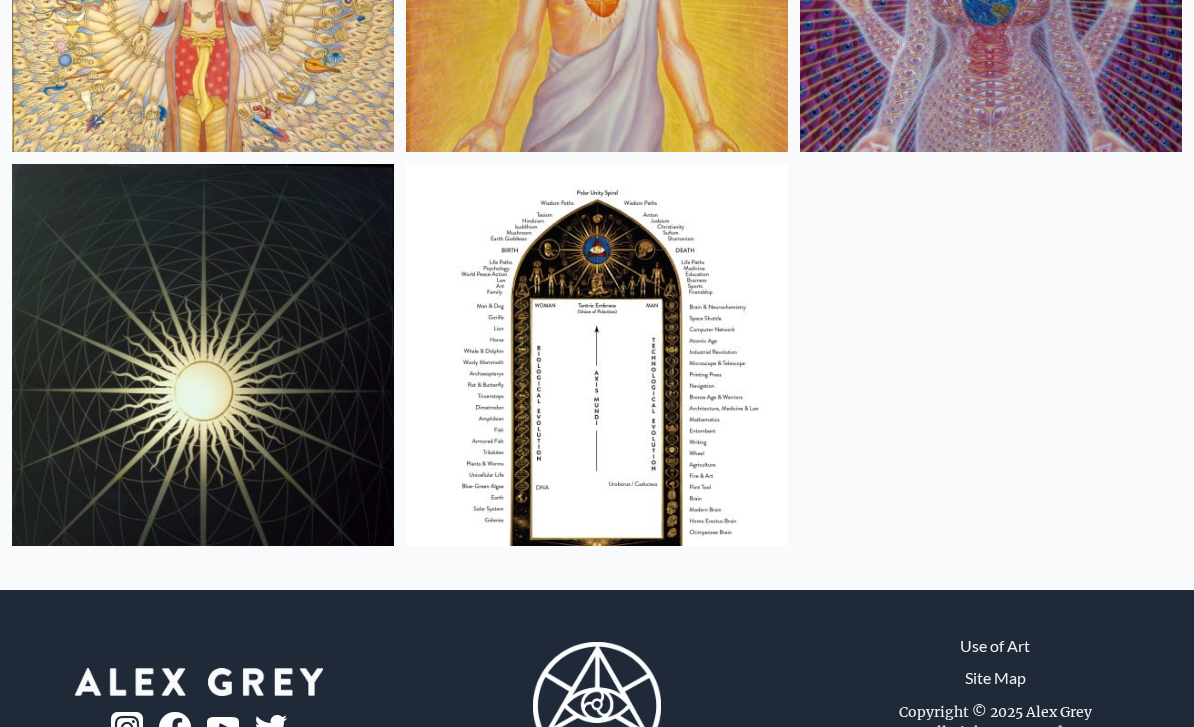 click at bounding box center (597, 355) 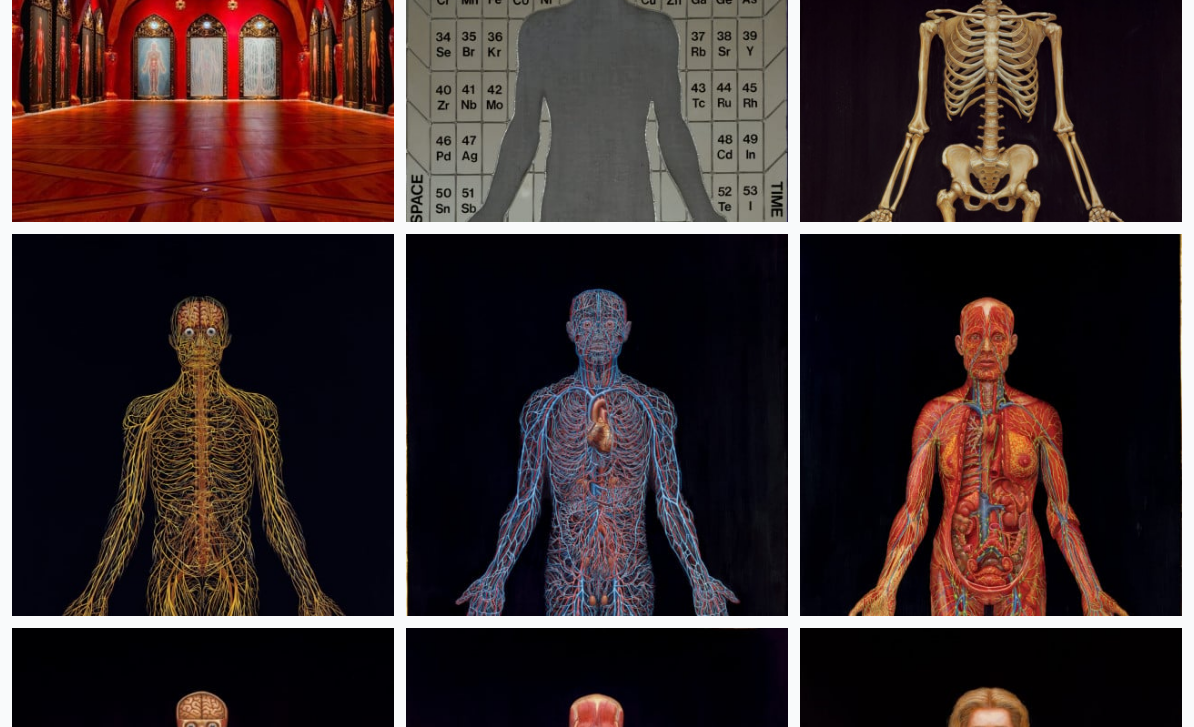 scroll, scrollTop: 0, scrollLeft: 0, axis: both 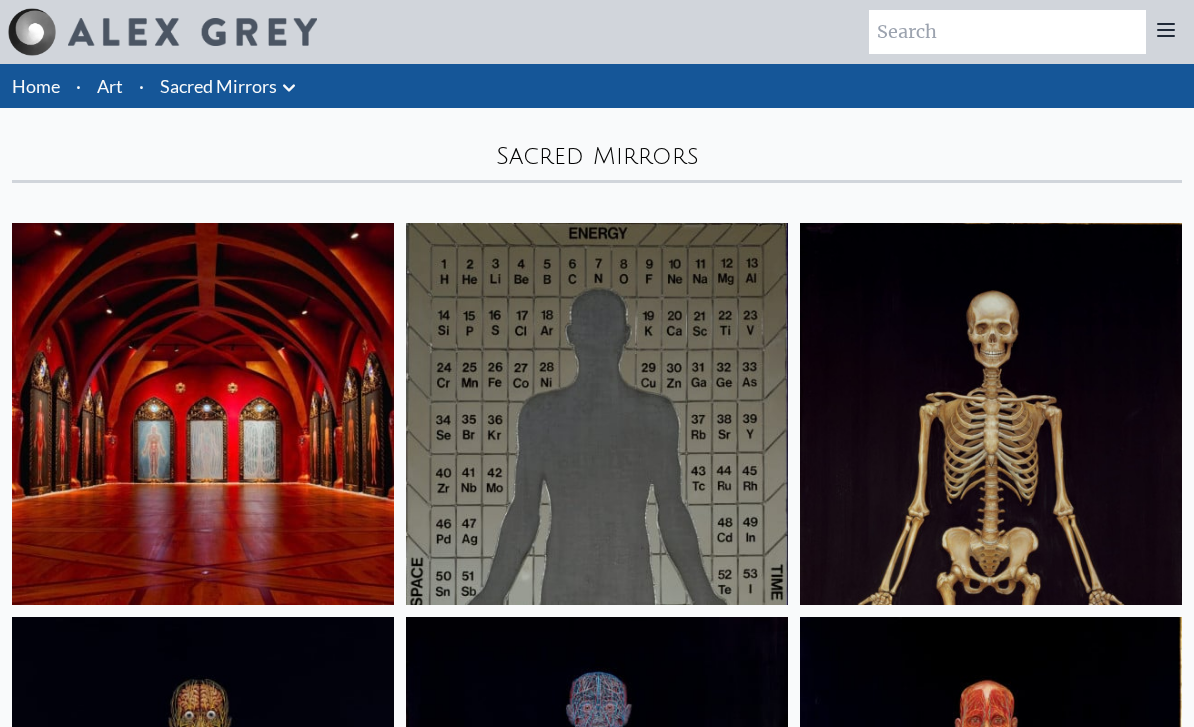click on "·" at bounding box center [141, 86] 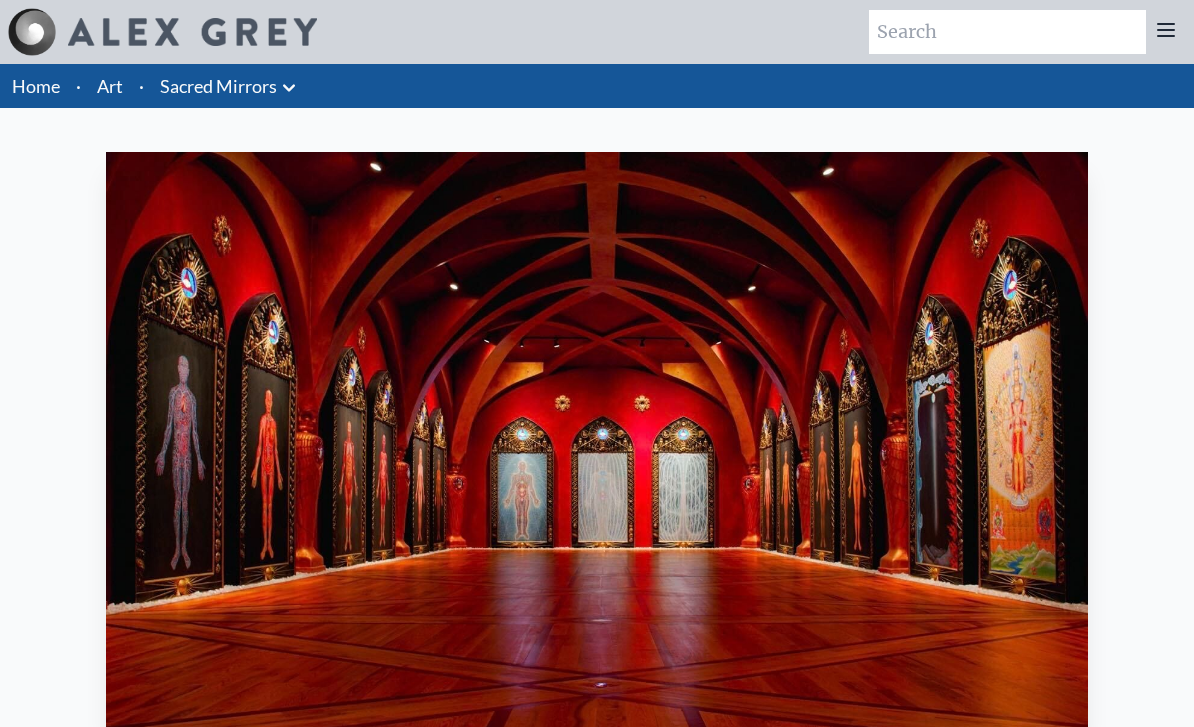 scroll, scrollTop: 0, scrollLeft: 0, axis: both 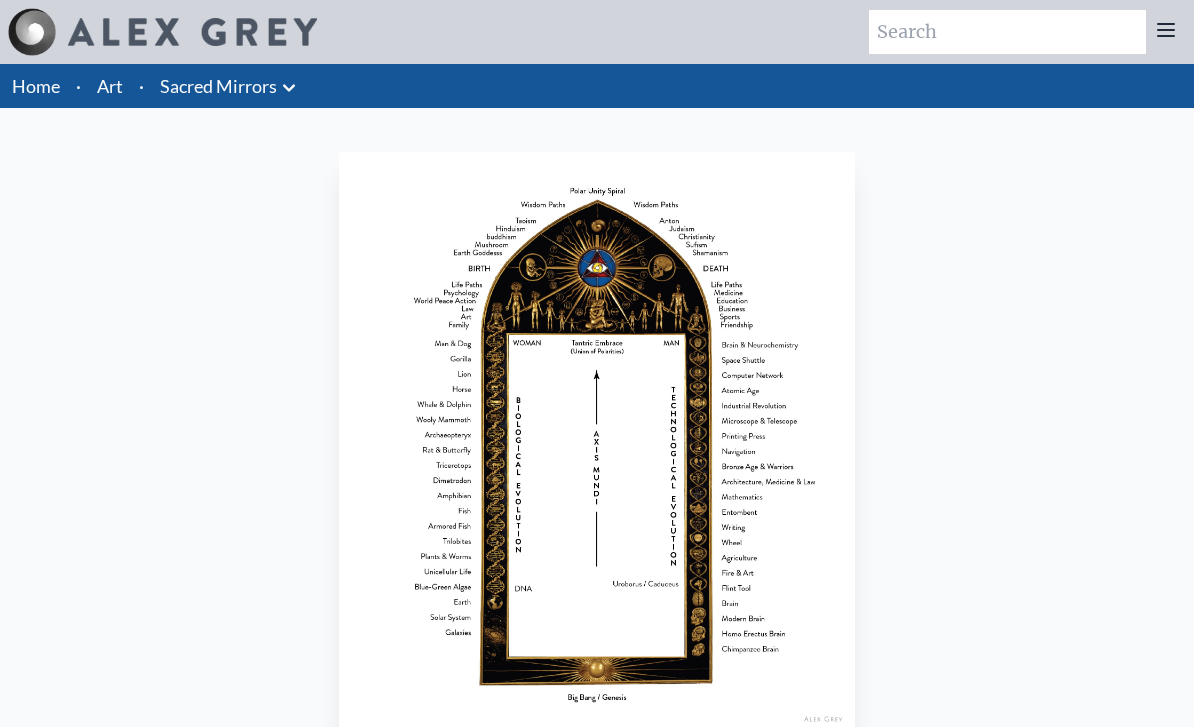 click at bounding box center (596, 443) 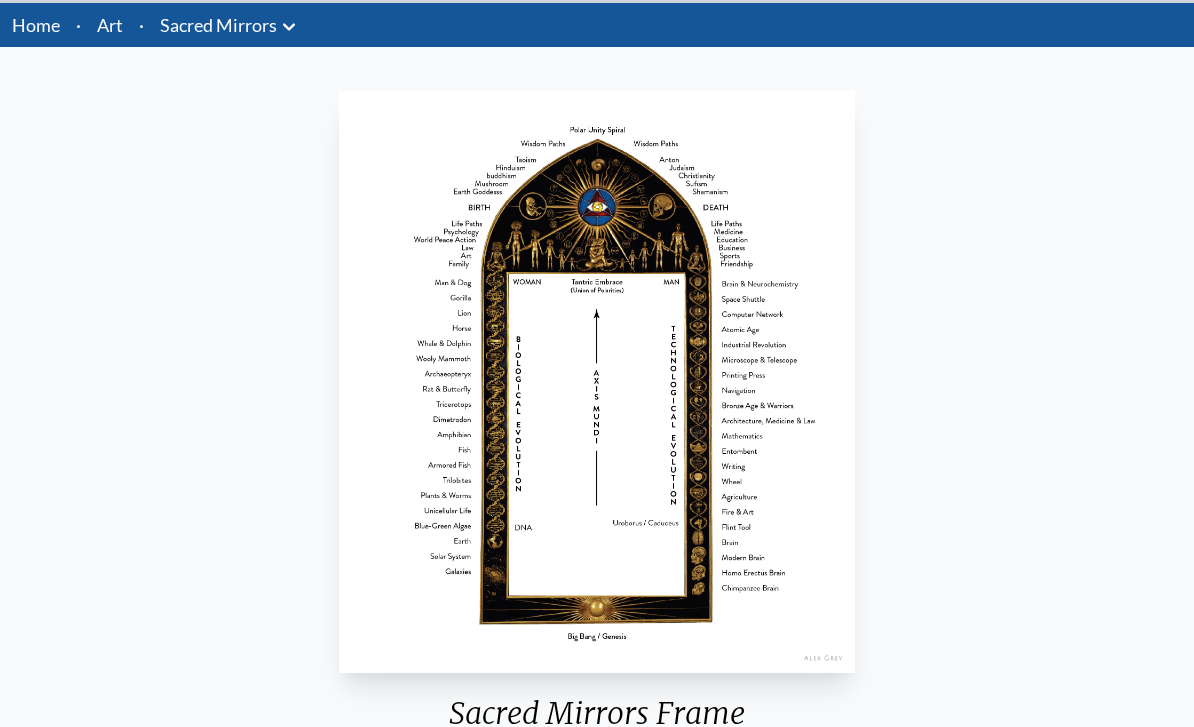 scroll, scrollTop: 61, scrollLeft: 0, axis: vertical 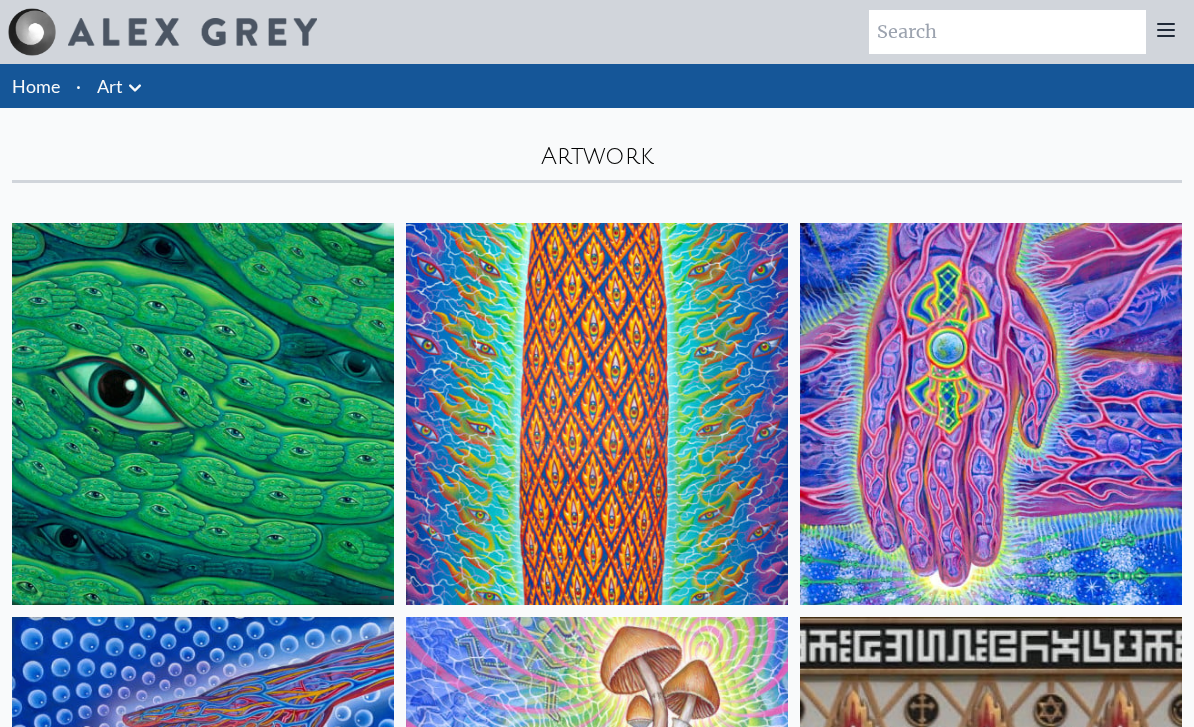 click 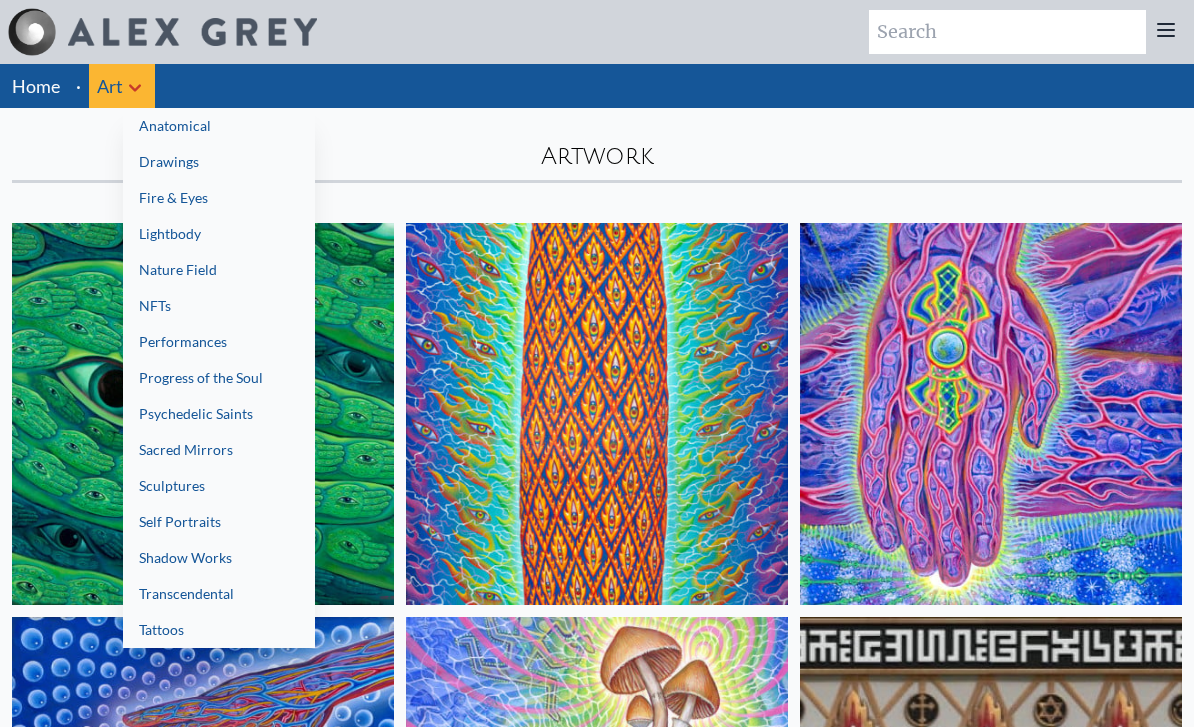 click on "Progress of the Soul" at bounding box center [219, 378] 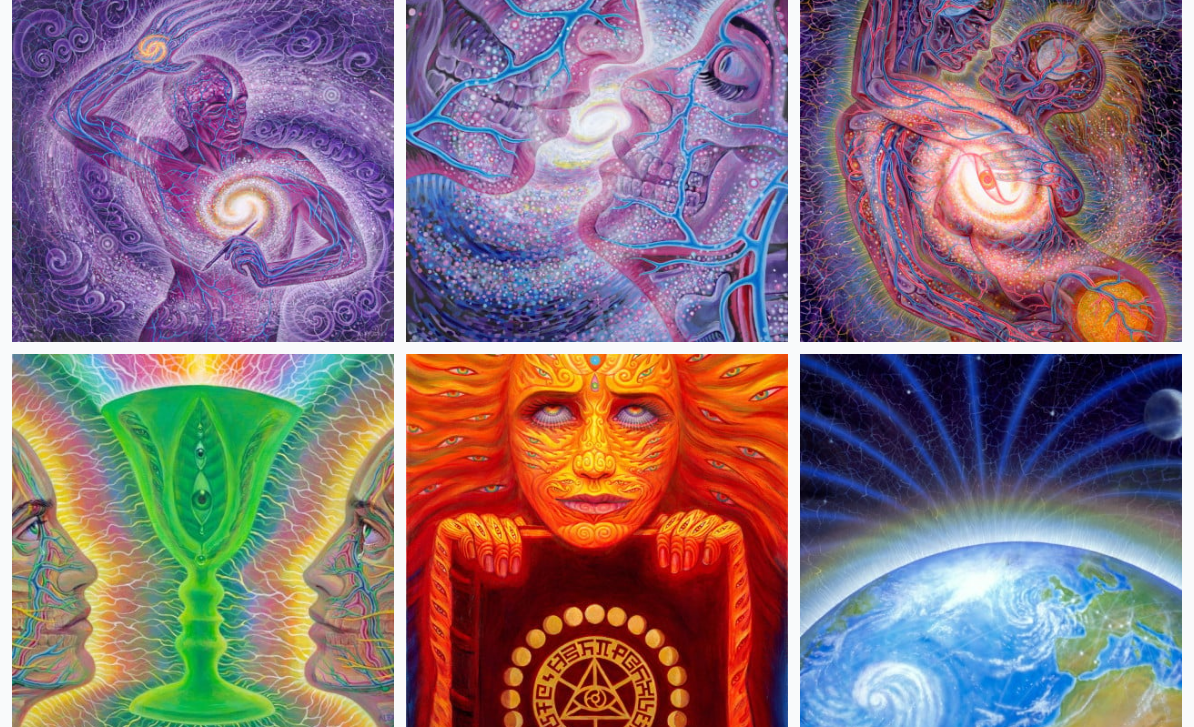 scroll, scrollTop: 5981, scrollLeft: 0, axis: vertical 